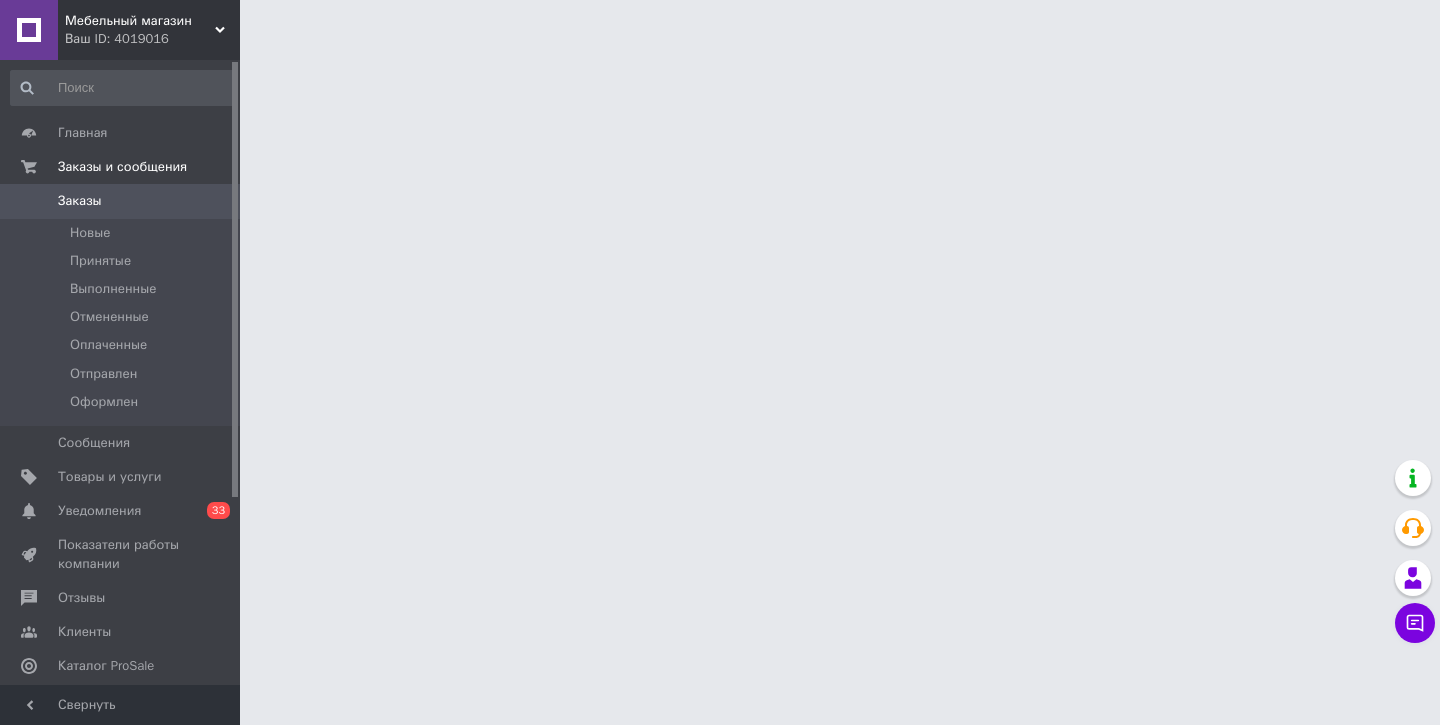 scroll, scrollTop: 0, scrollLeft: 0, axis: both 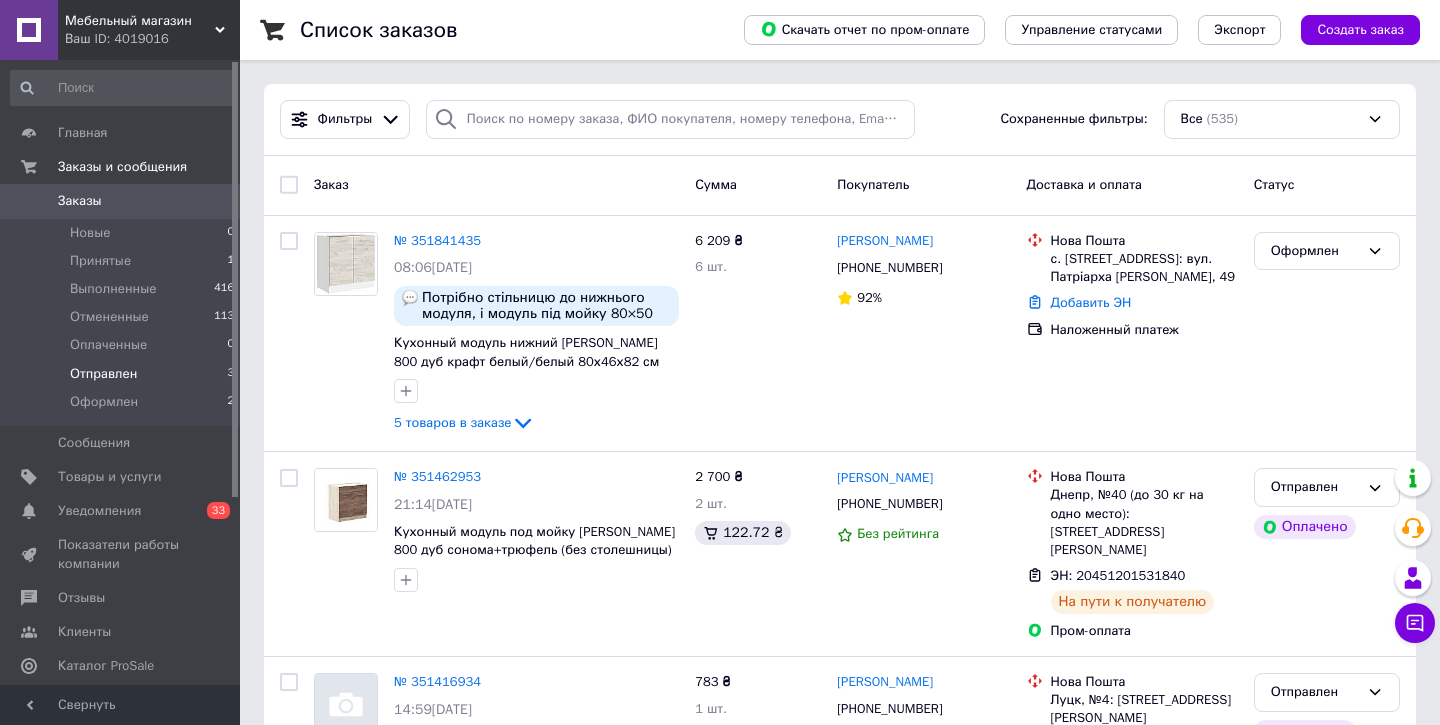 click on "Отправлен" at bounding box center [103, 374] 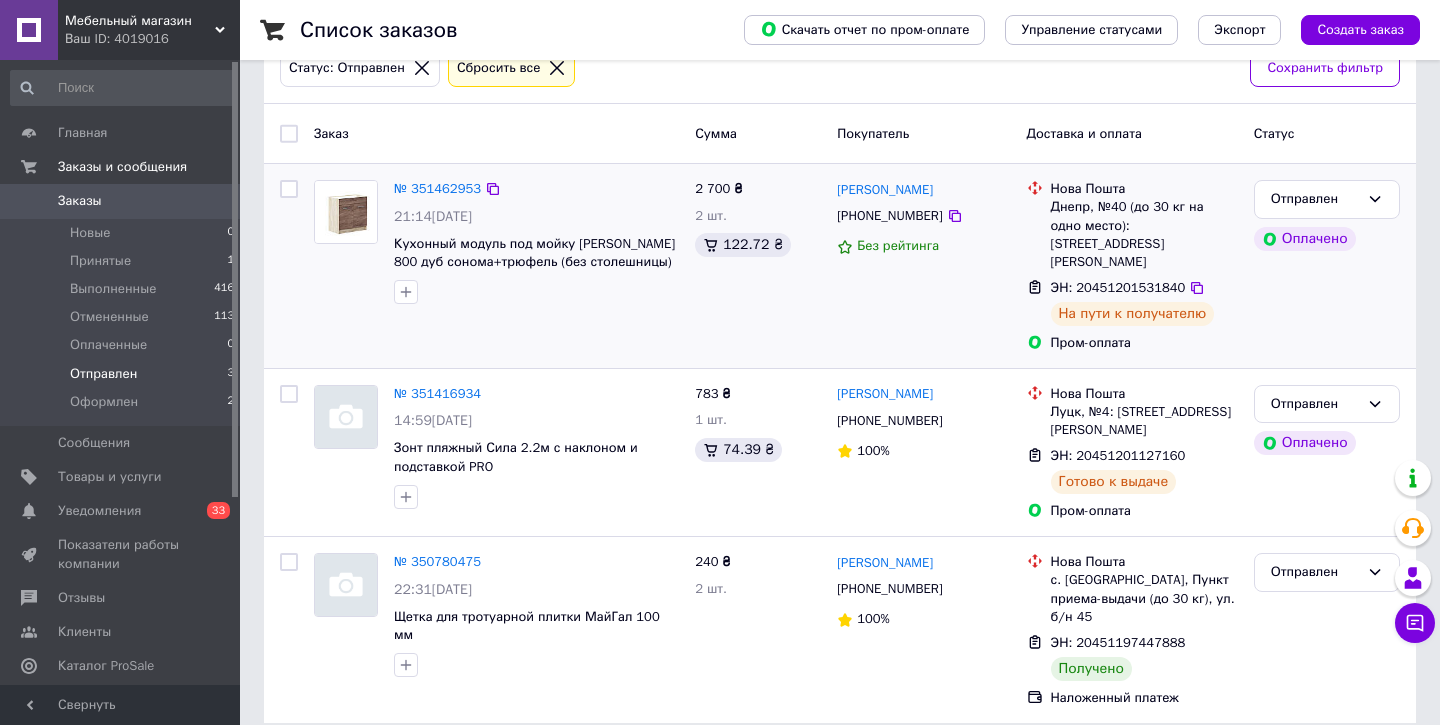 scroll, scrollTop: 122, scrollLeft: 0, axis: vertical 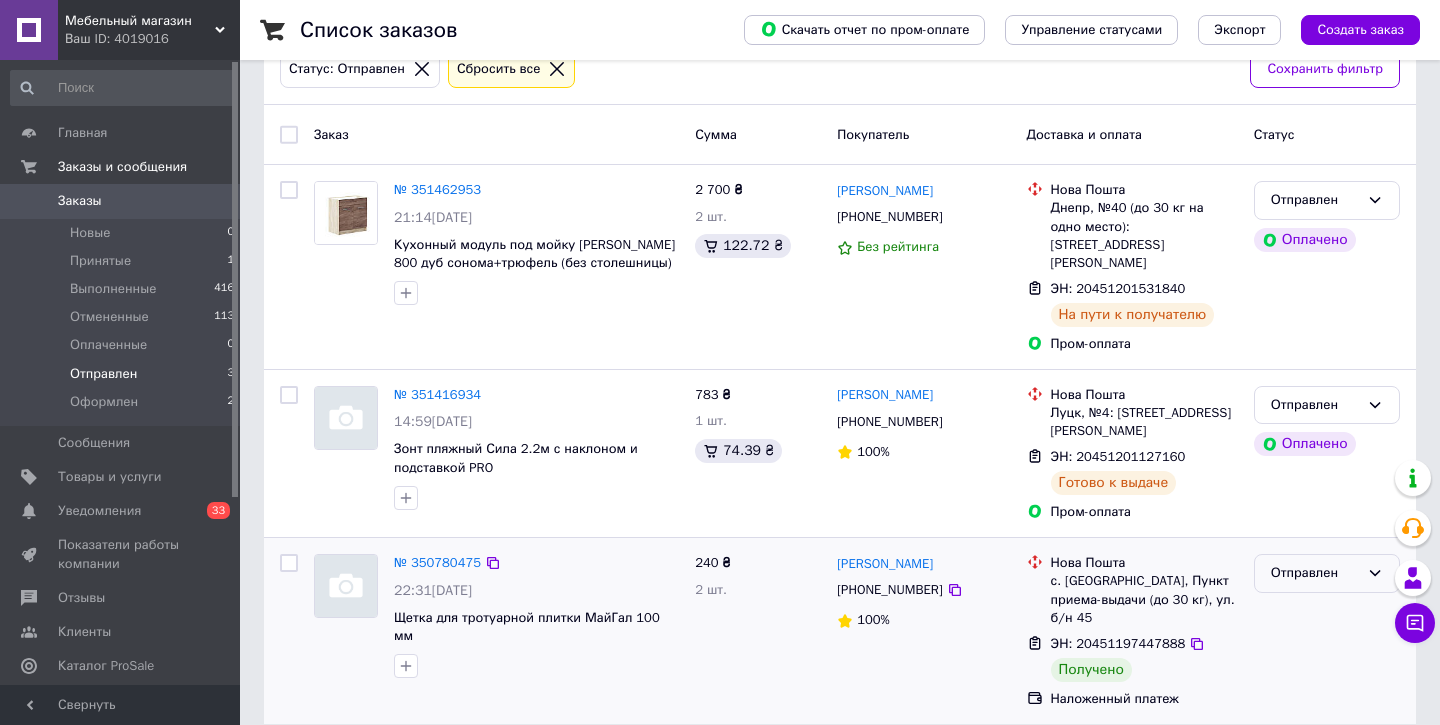 click on "Отправлен" at bounding box center (1315, 573) 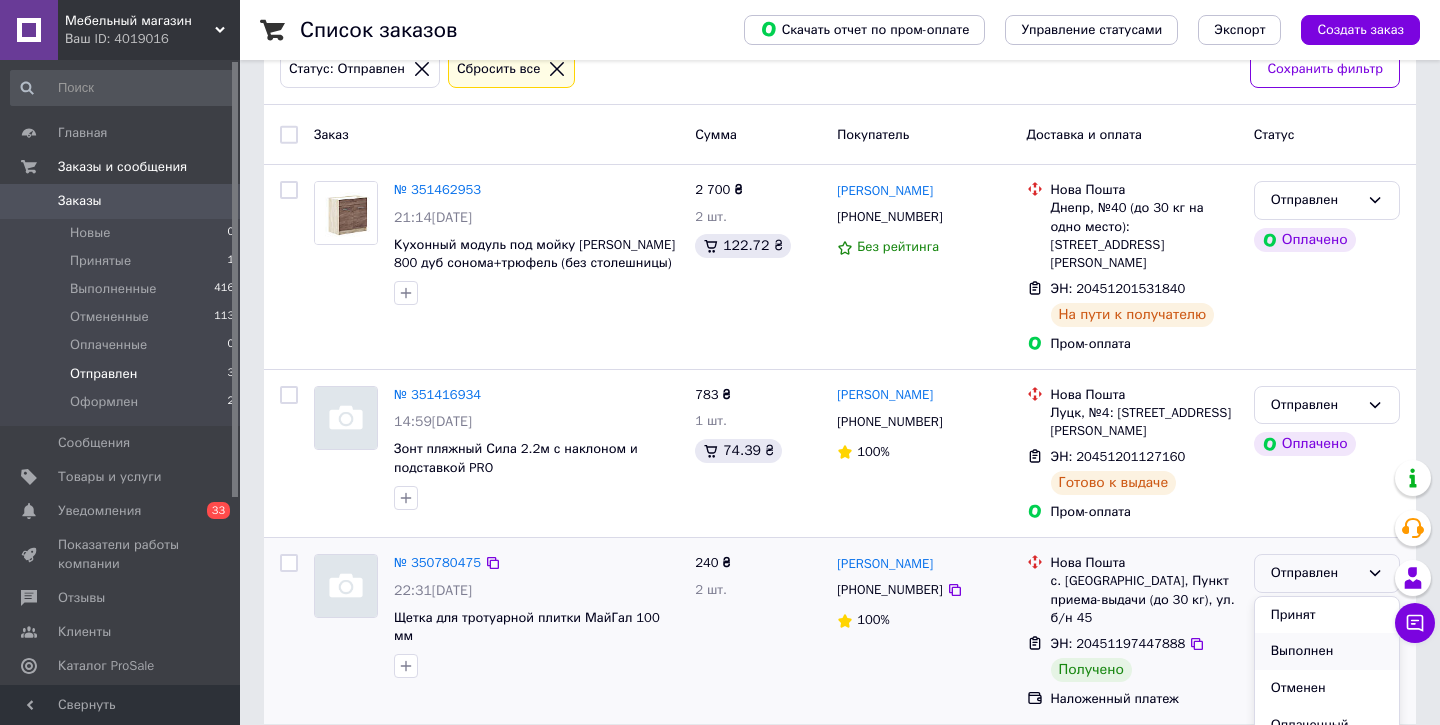 click on "Выполнен" at bounding box center (1327, 651) 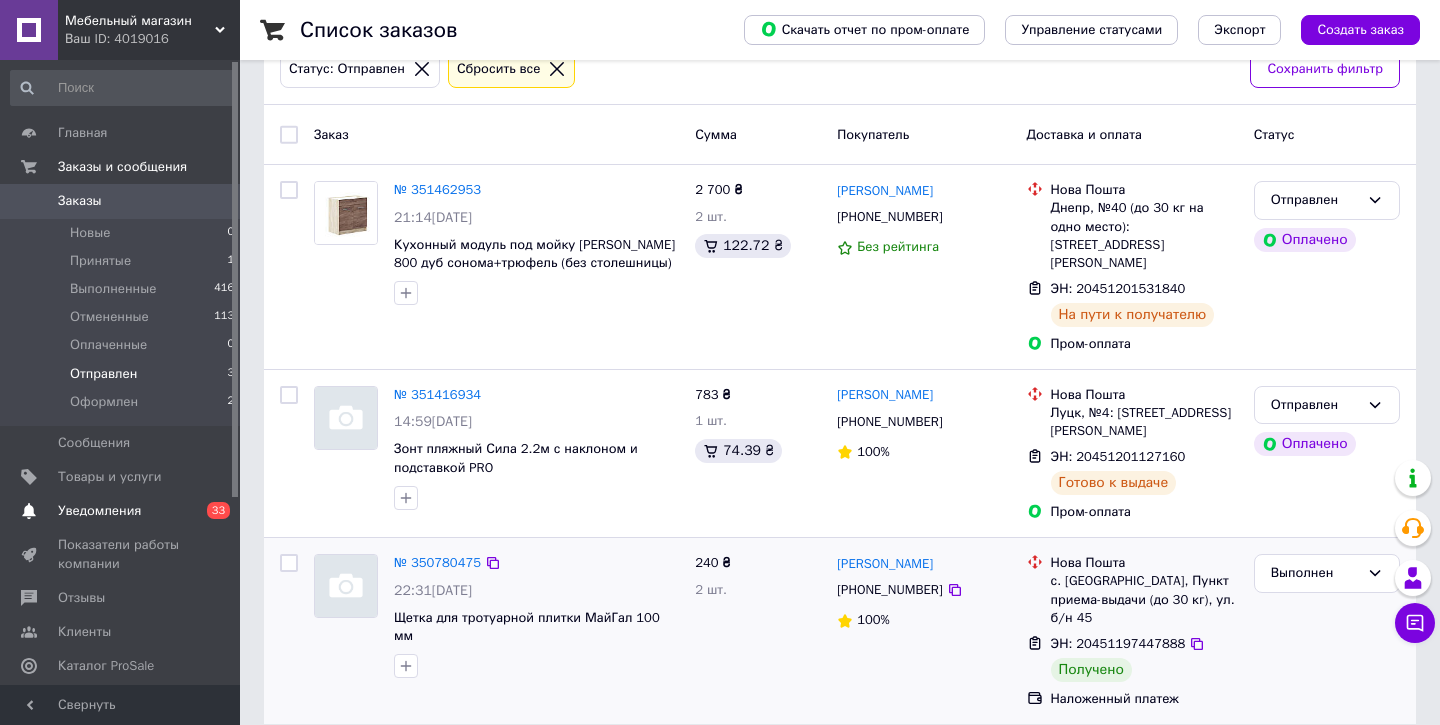 click on "Уведомления" at bounding box center (99, 511) 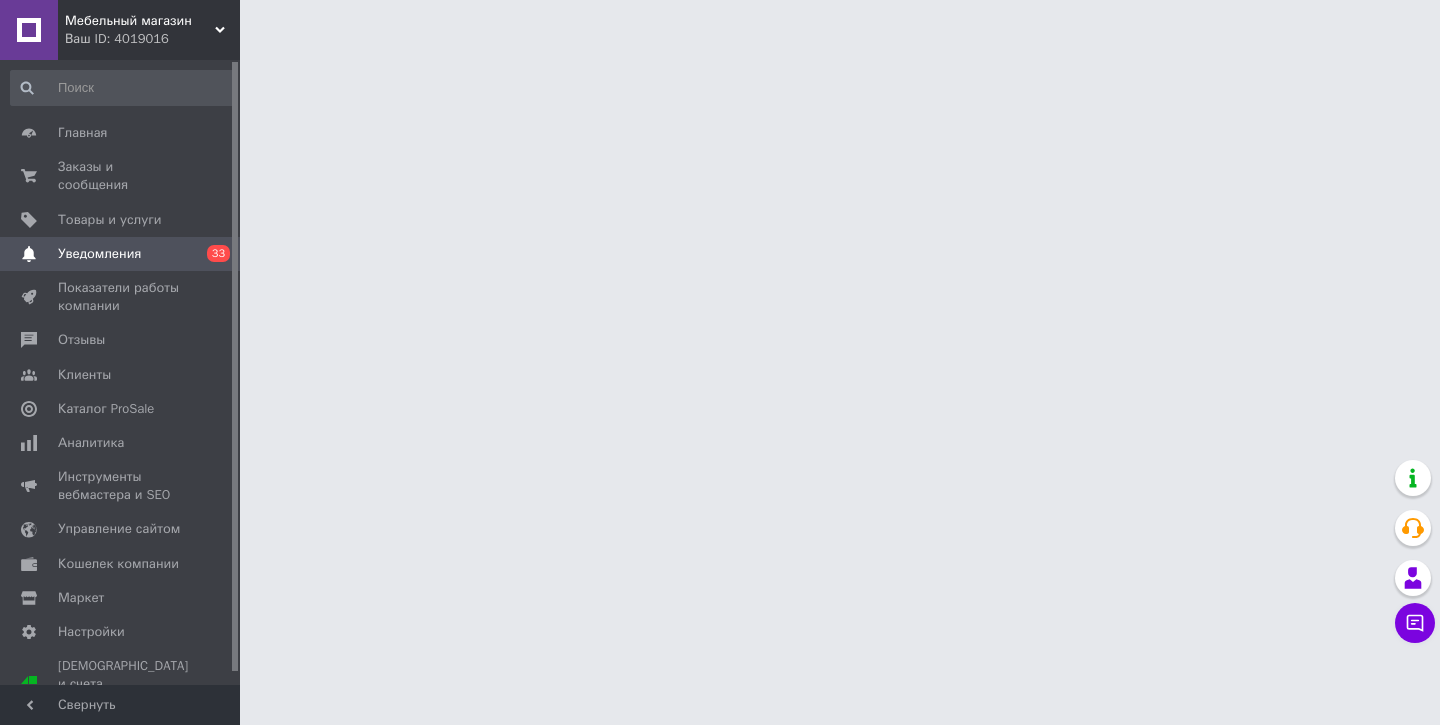 scroll, scrollTop: 0, scrollLeft: 0, axis: both 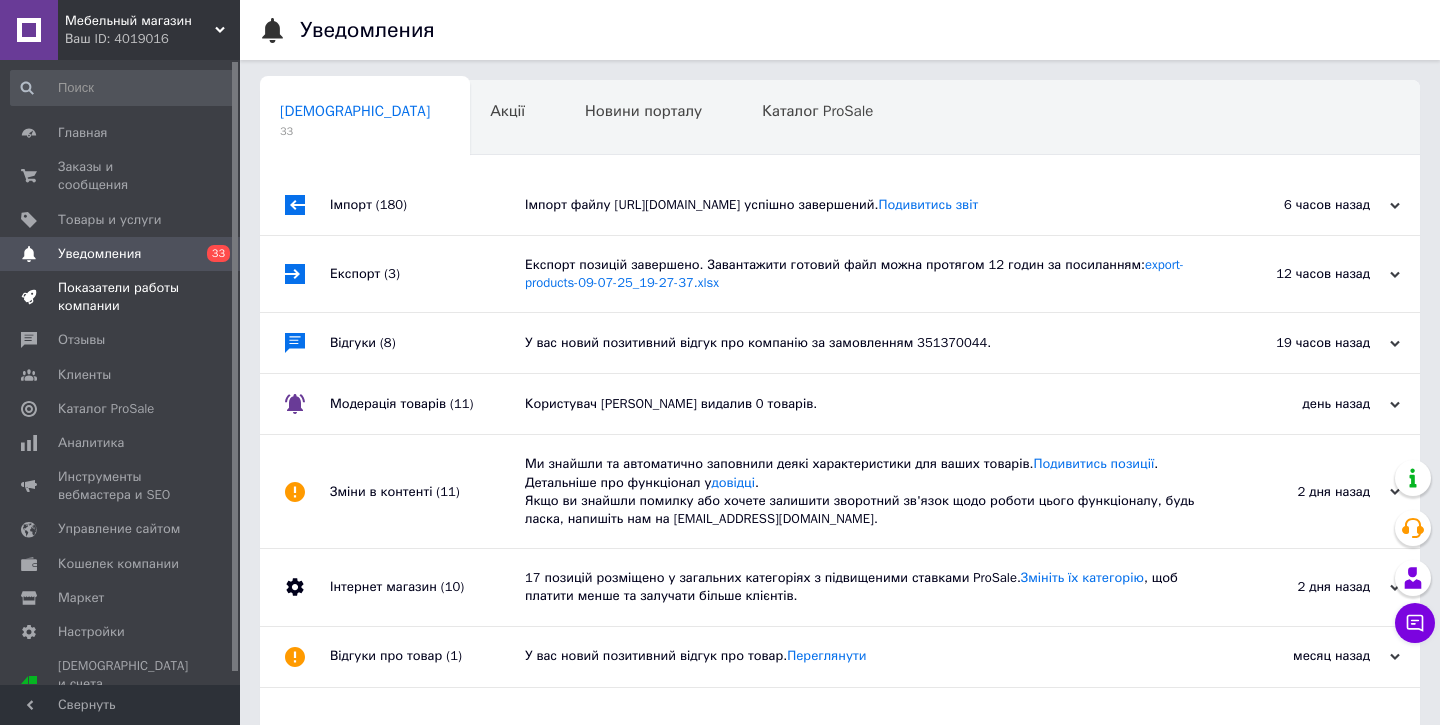 click on "Показатели работы компании" at bounding box center [121, 297] 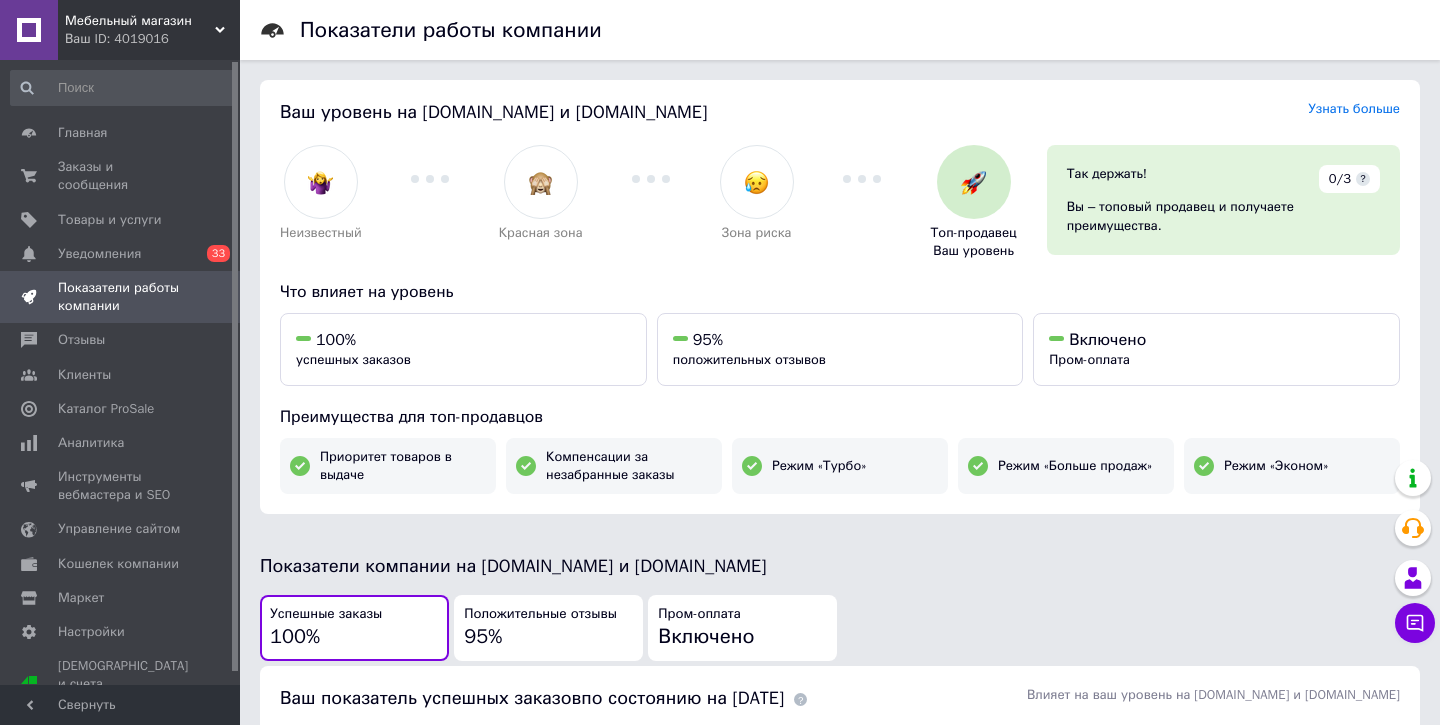 scroll, scrollTop: 0, scrollLeft: 0, axis: both 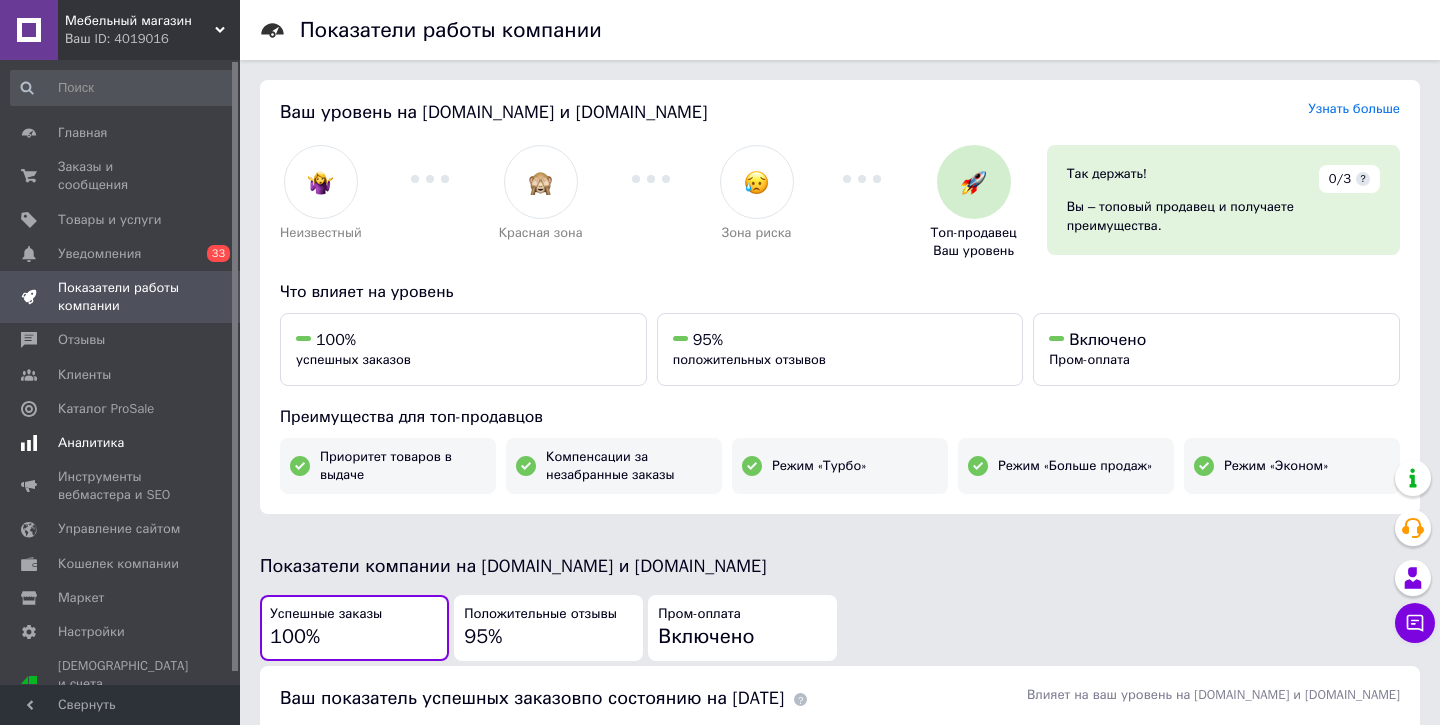click on "Аналитика" at bounding box center [91, 443] 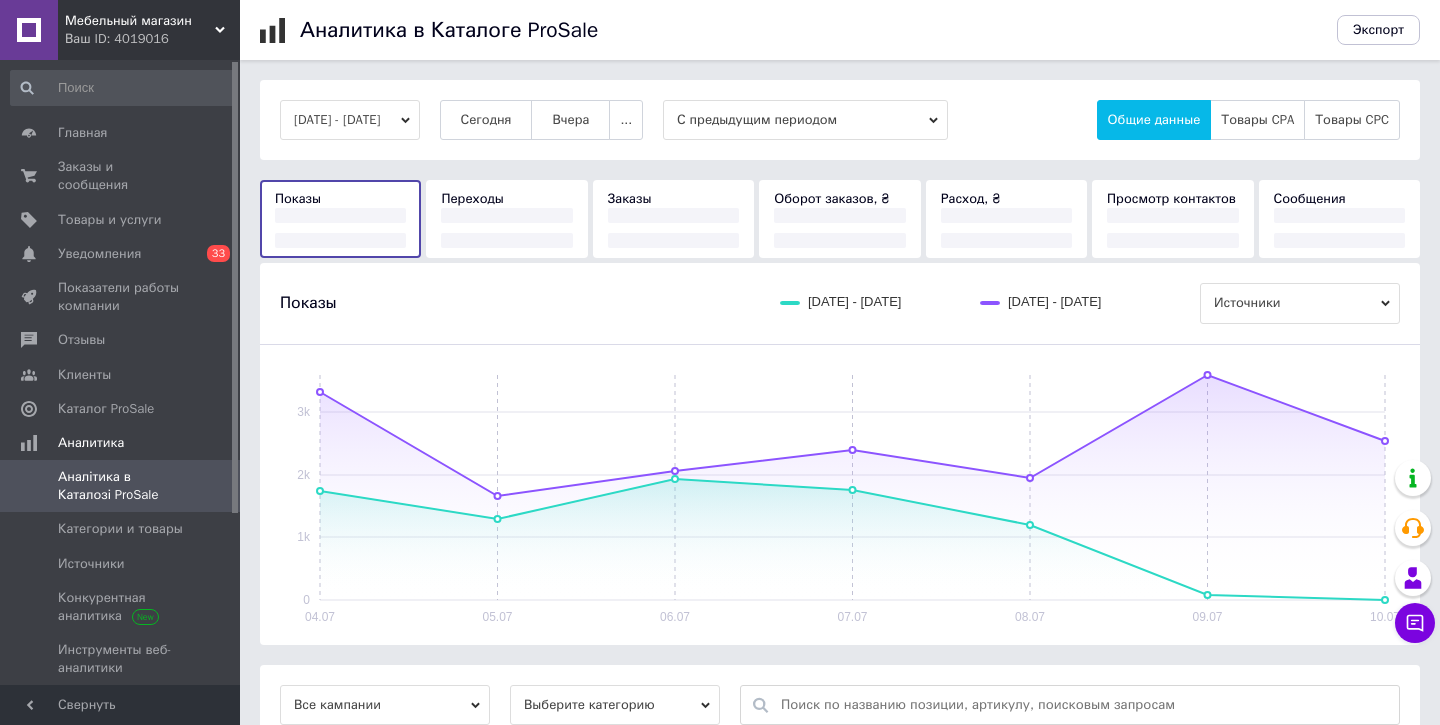 scroll, scrollTop: 4, scrollLeft: 0, axis: vertical 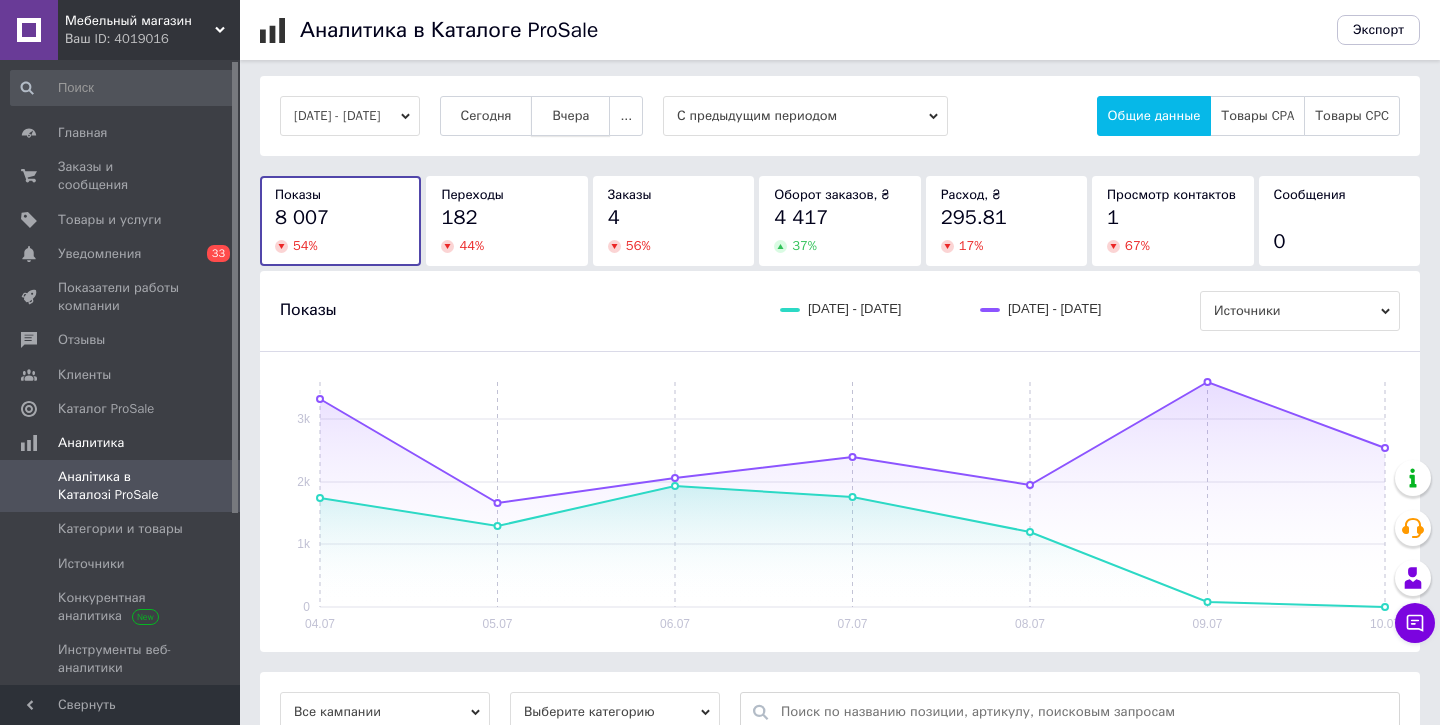 click on "Вчера" at bounding box center (570, 116) 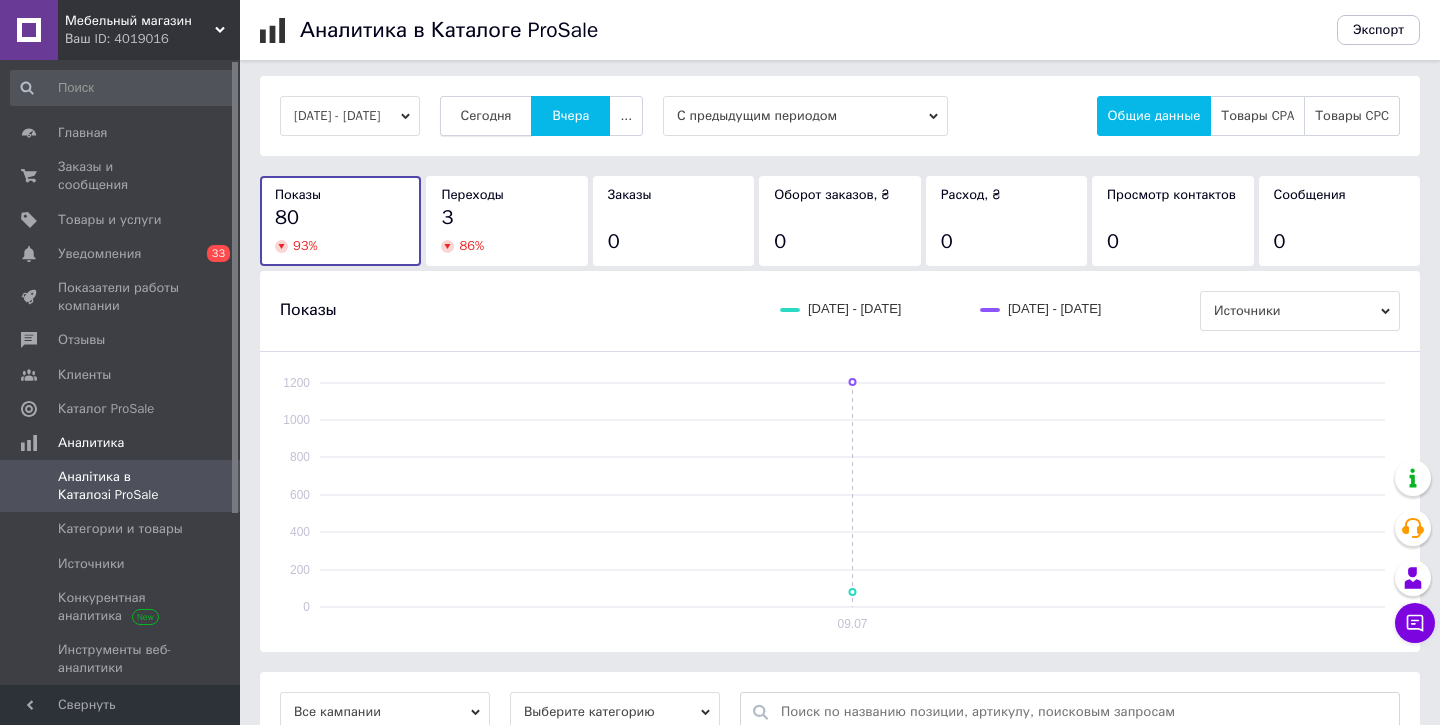 click on "Сегодня" at bounding box center [486, 116] 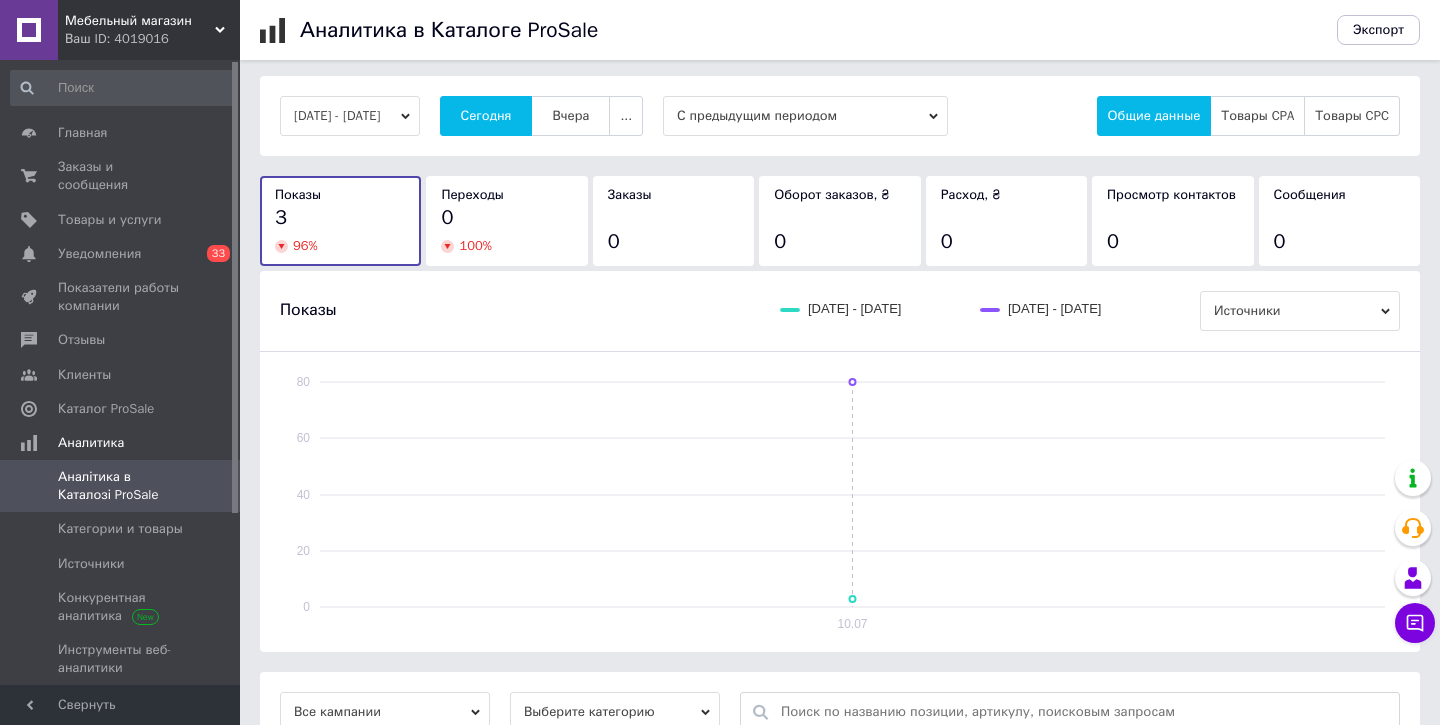 scroll, scrollTop: 0, scrollLeft: 0, axis: both 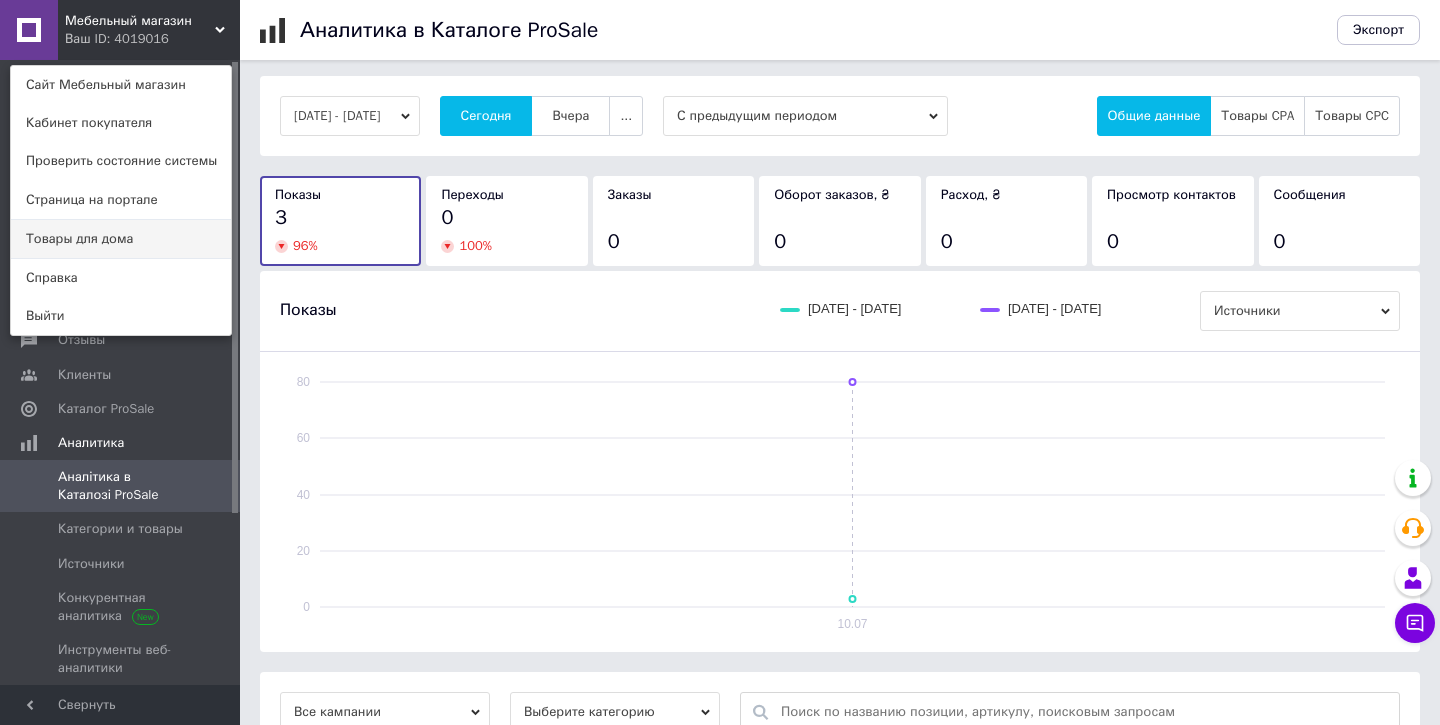click on "Товары для дома" at bounding box center (121, 239) 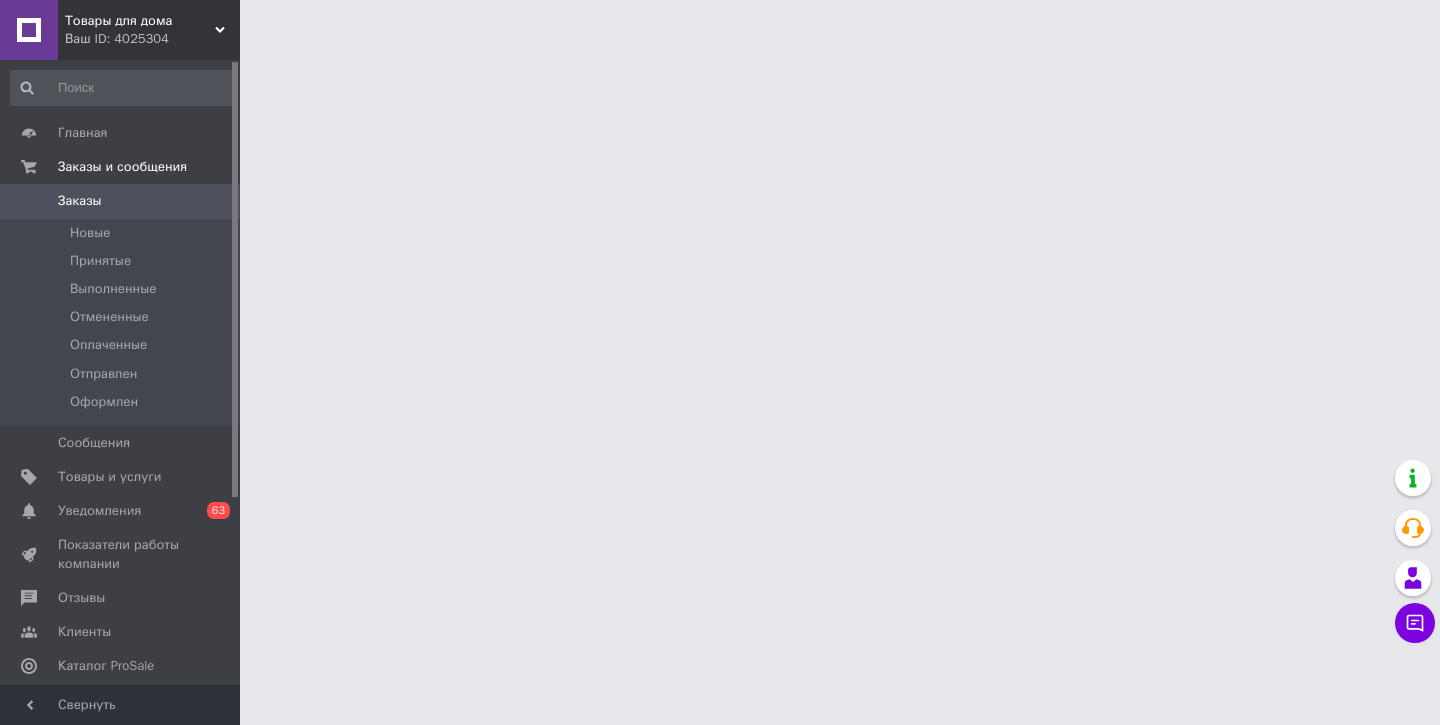 scroll, scrollTop: 0, scrollLeft: 0, axis: both 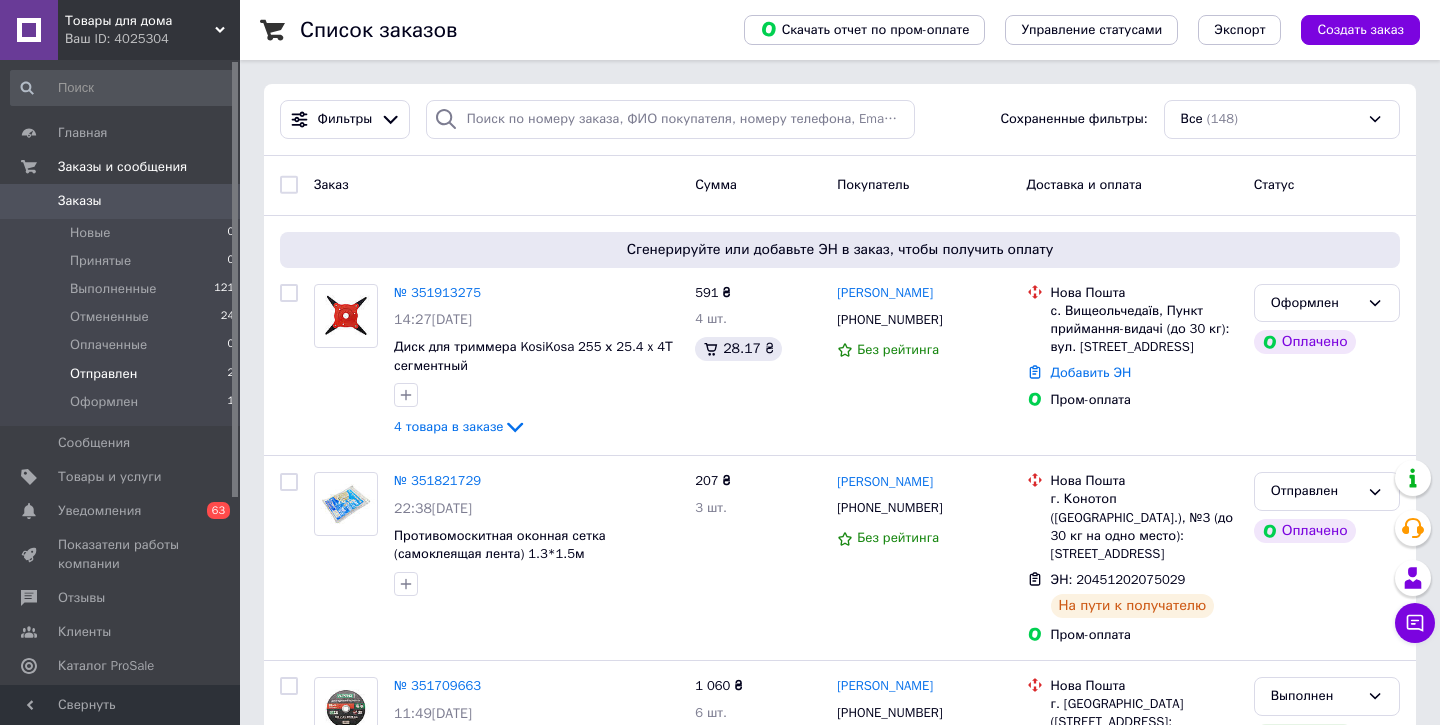 click on "Отправлен" at bounding box center (103, 374) 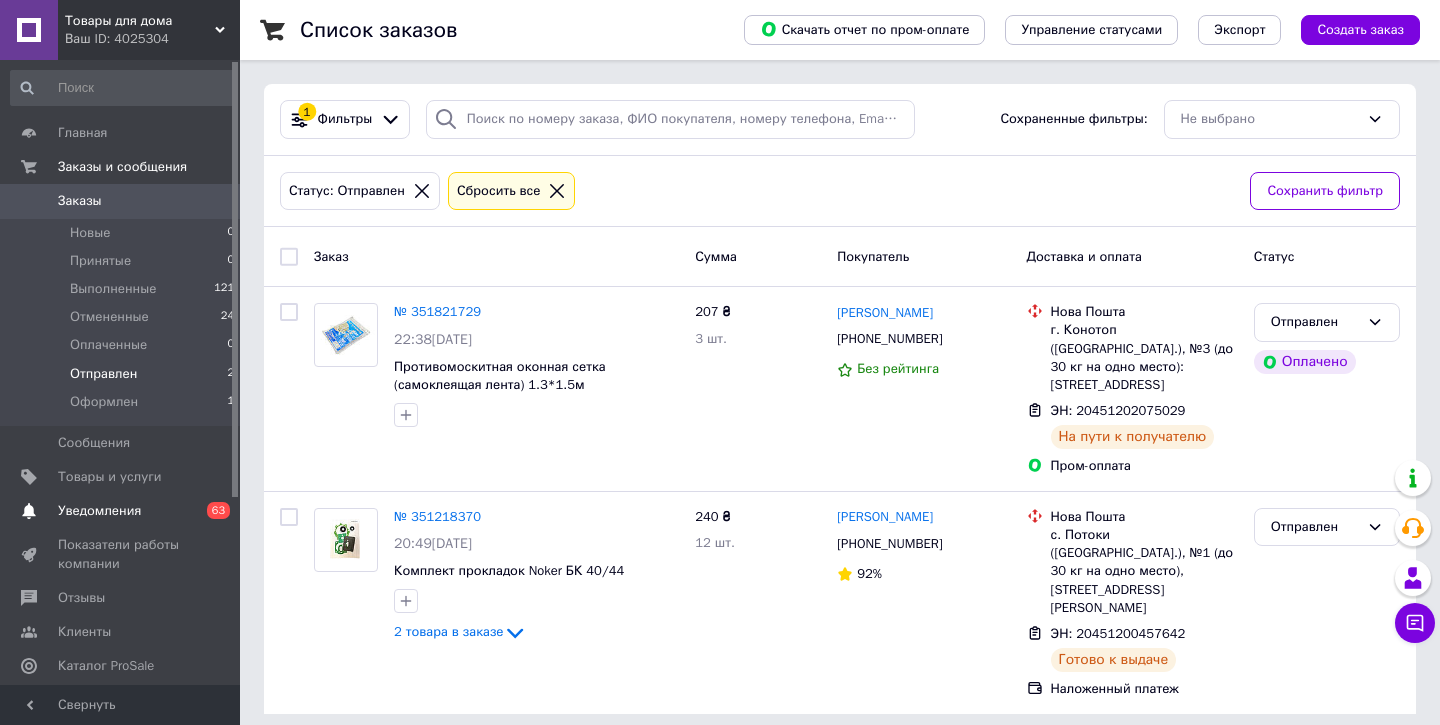 click on "Уведомления" at bounding box center [99, 511] 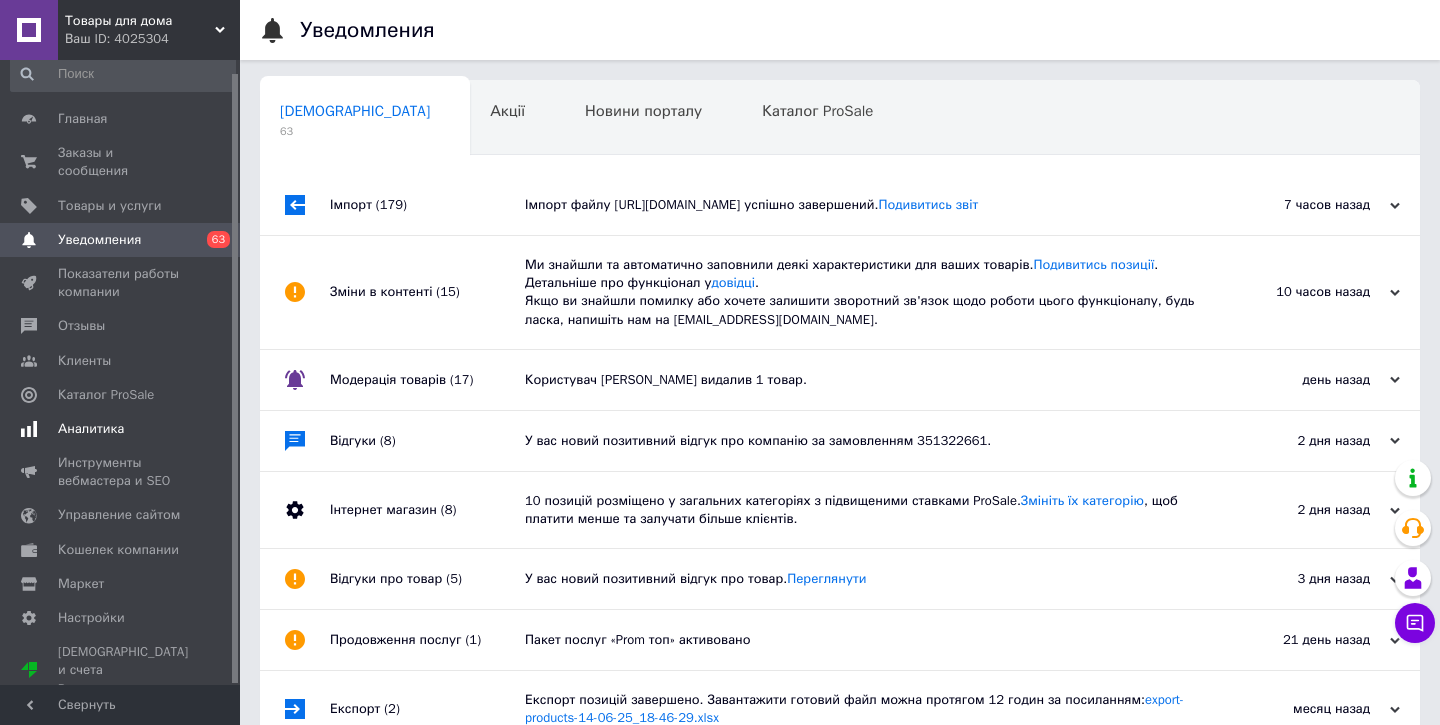 scroll, scrollTop: 13, scrollLeft: 0, axis: vertical 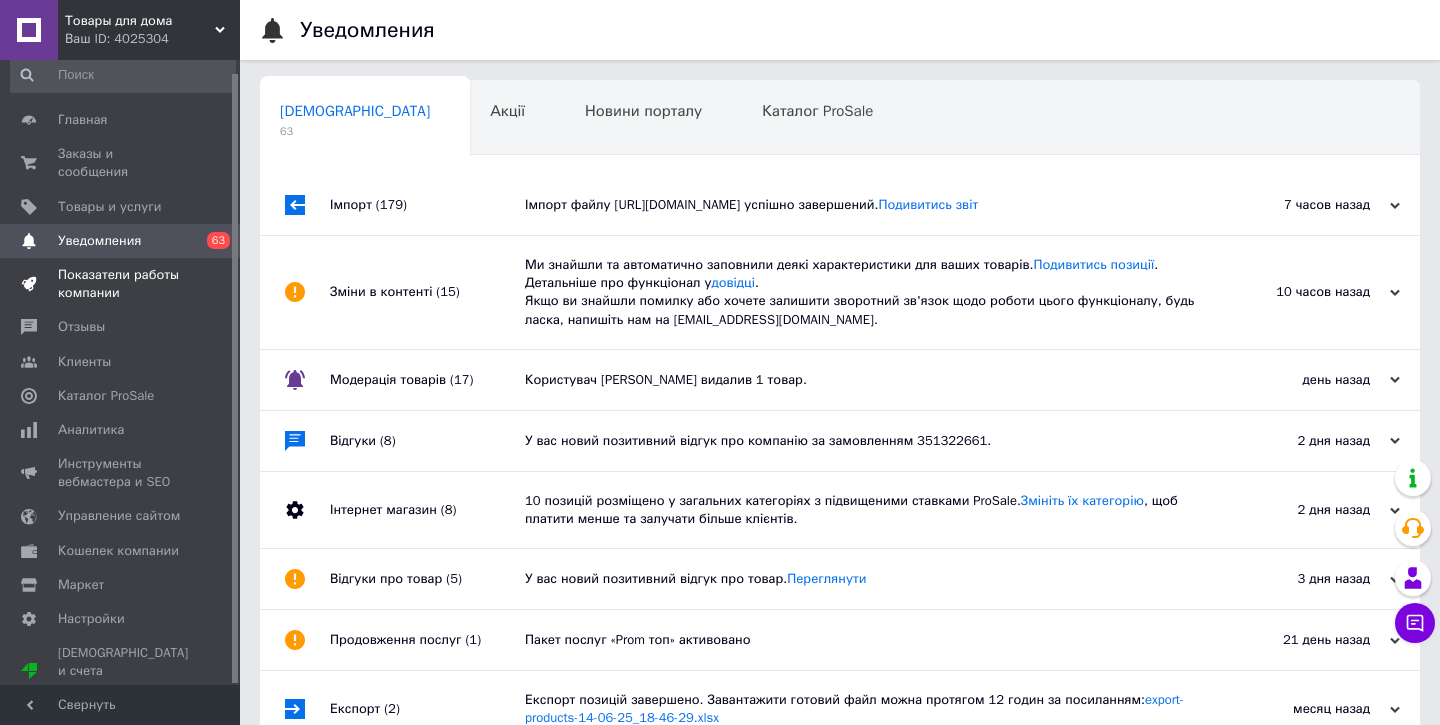 click on "Показатели работы компании" at bounding box center [121, 284] 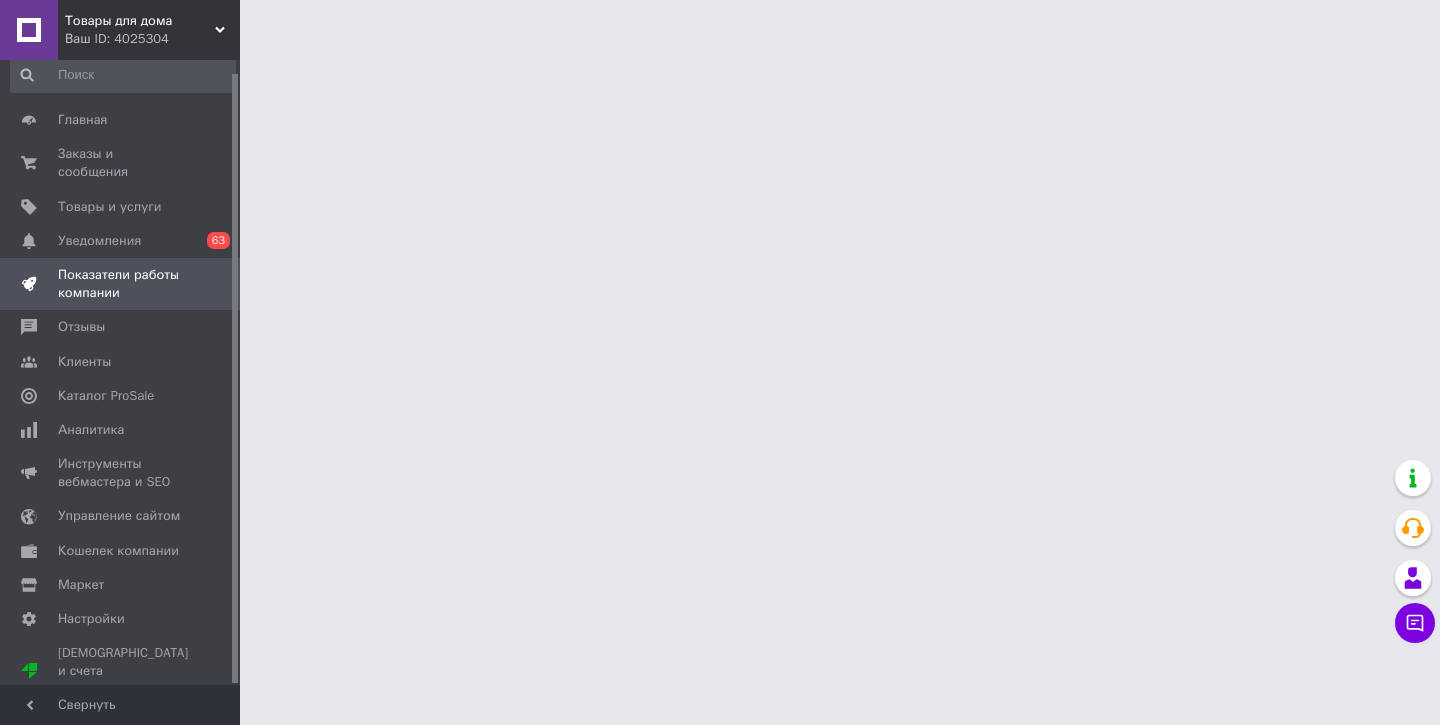 click on "Товары для дома Ваш ID: 4025304 Сайт Товары для дома Кабинет покупателя Проверить состояние системы Страница на портале Мебельный магазин Справка Выйти Главная Заказы и сообщения 0 0 Товары и услуги Уведомления 0 63 Показатели работы компании Отзывы Клиенты Каталог ProSale Аналитика Инструменты вебмастера и SEO Управление сайтом Кошелек компании Маркет Настройки Тарифы и счета Prom топ Свернуть" at bounding box center (720, 0) 